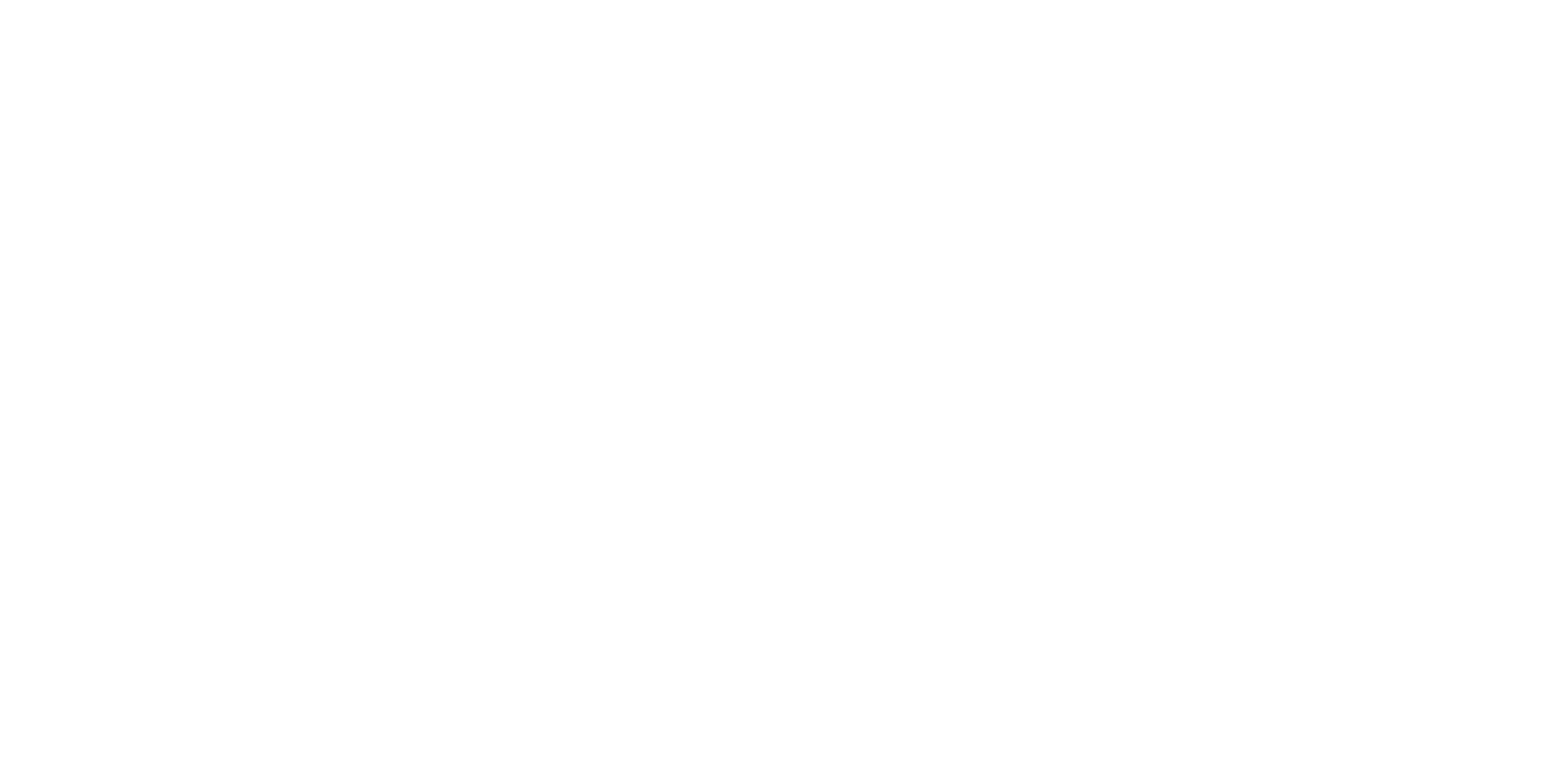 scroll, scrollTop: 0, scrollLeft: 0, axis: both 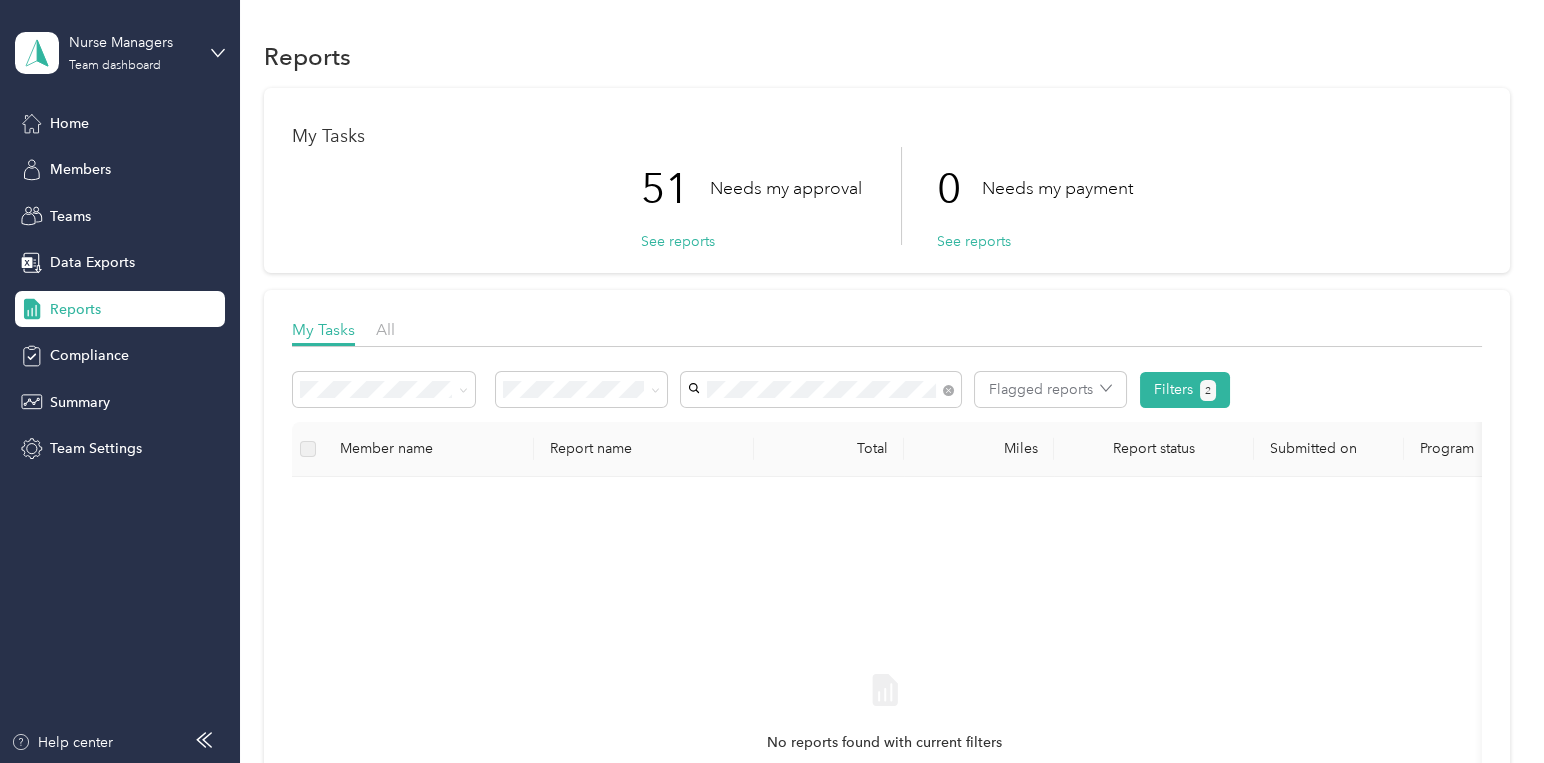 click on "[FIRST] [LAST]" at bounding box center [739, 460] 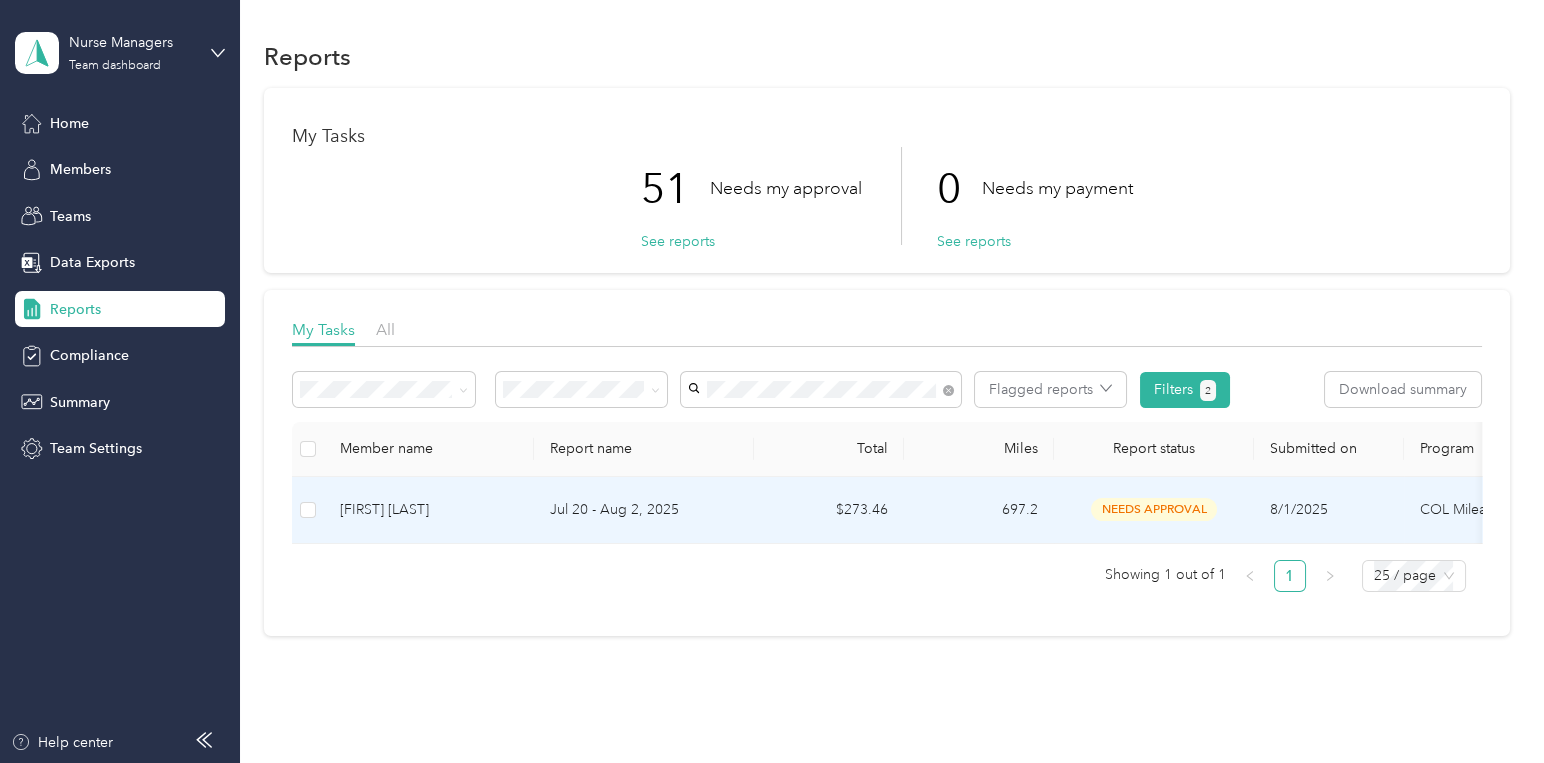 click on "$273.46" at bounding box center (829, 510) 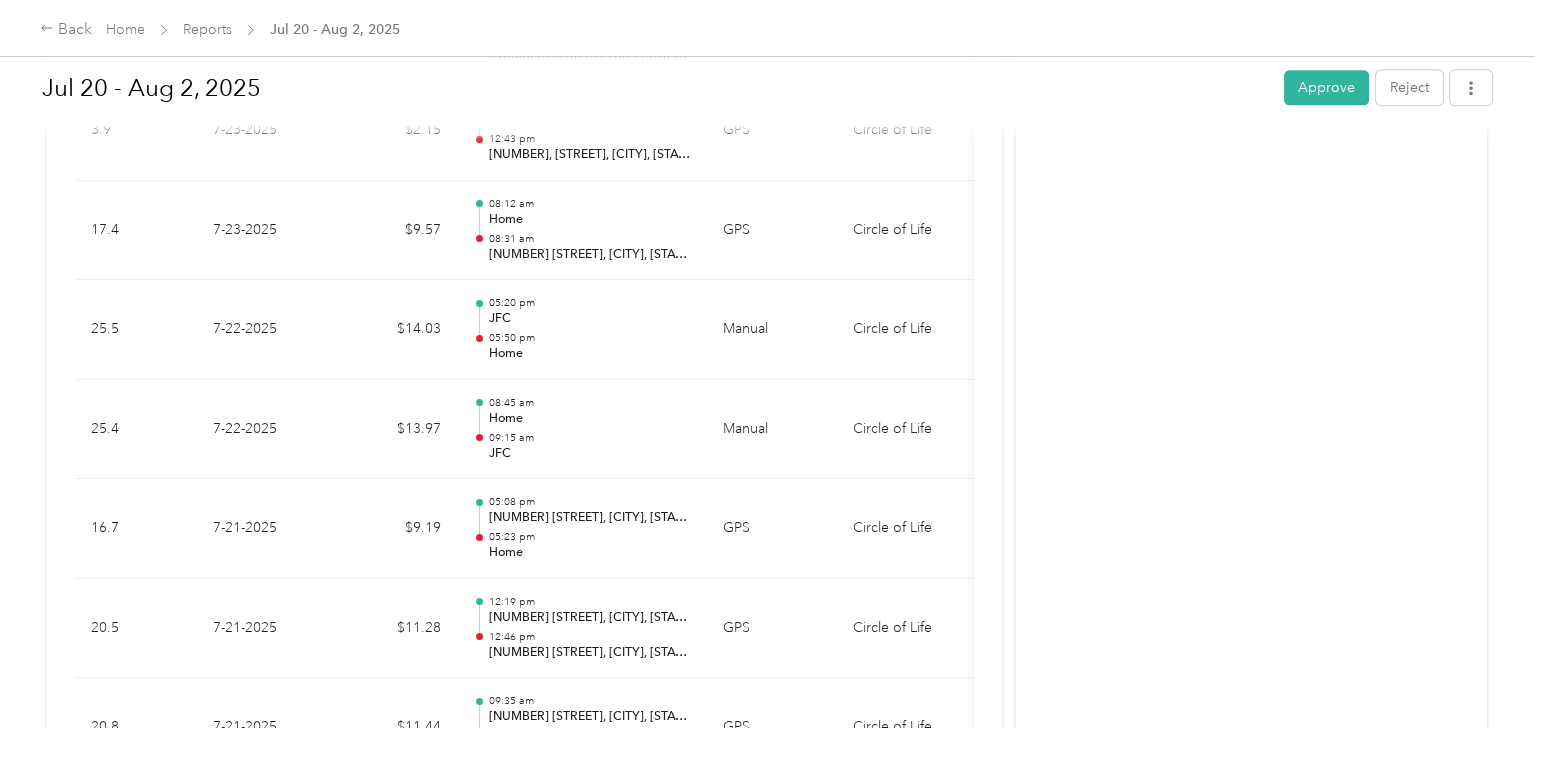 scroll, scrollTop: 3882, scrollLeft: 0, axis: vertical 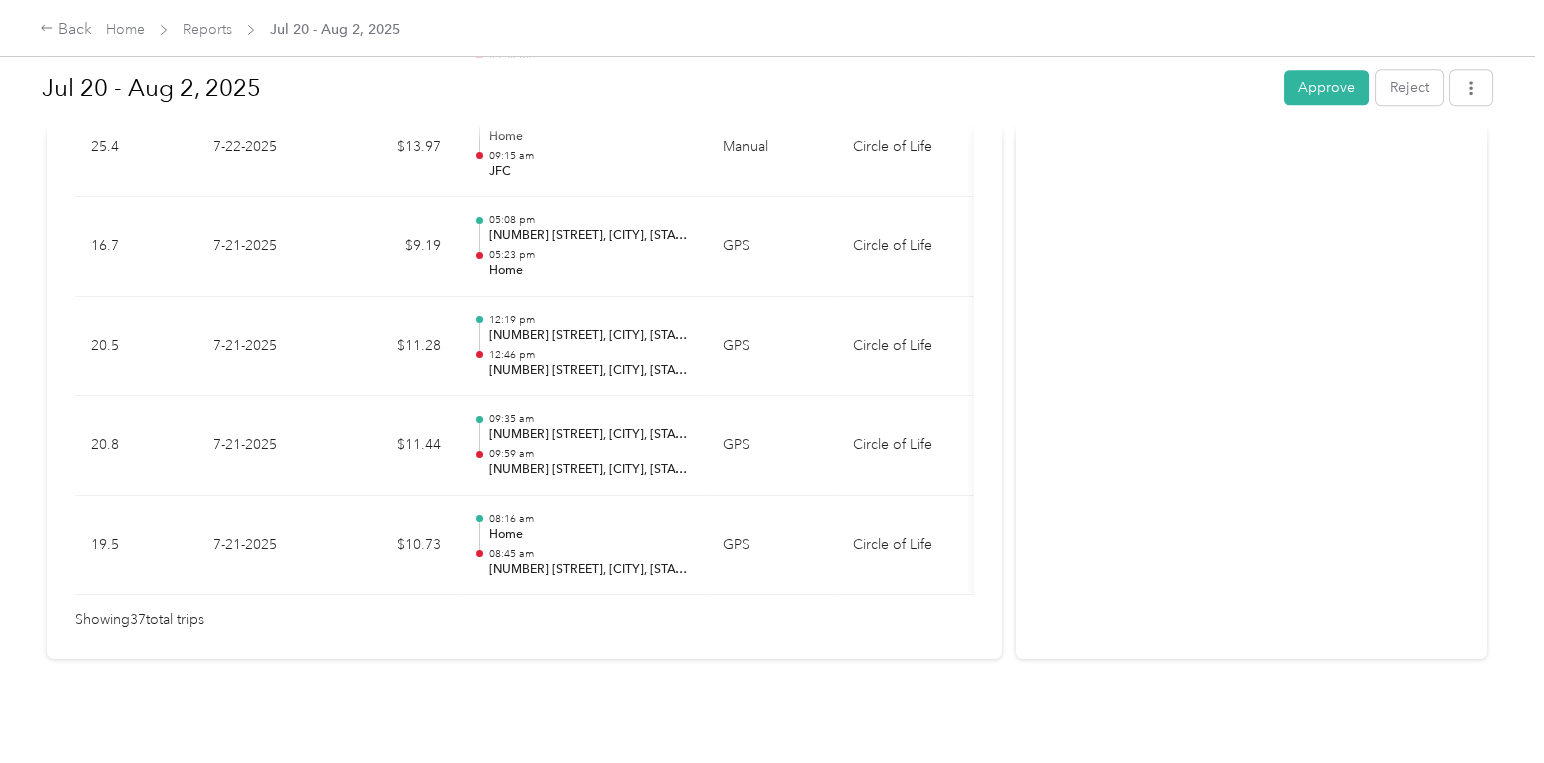 click on "Approve" at bounding box center [1326, 87] 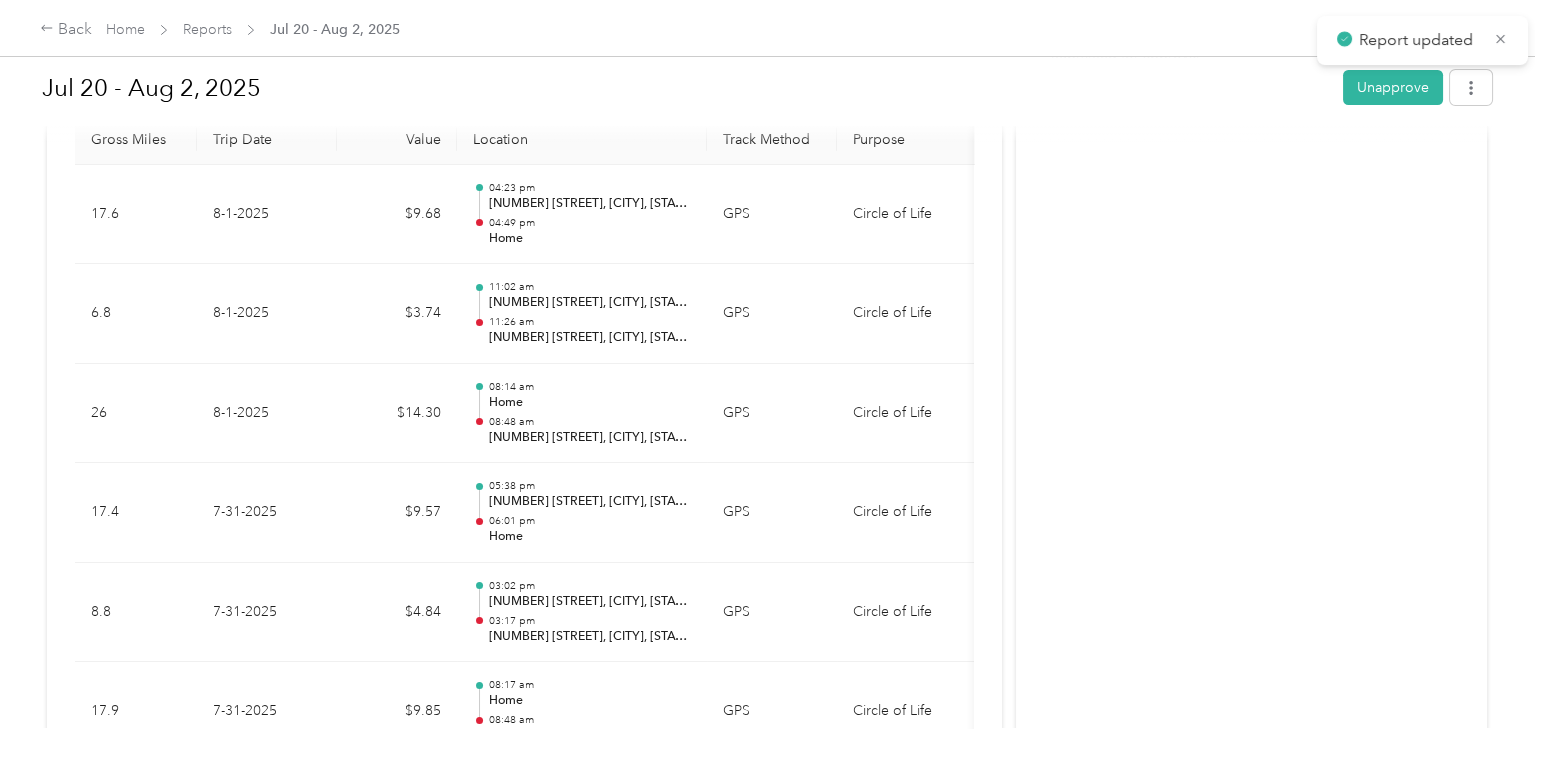 scroll, scrollTop: 0, scrollLeft: 0, axis: both 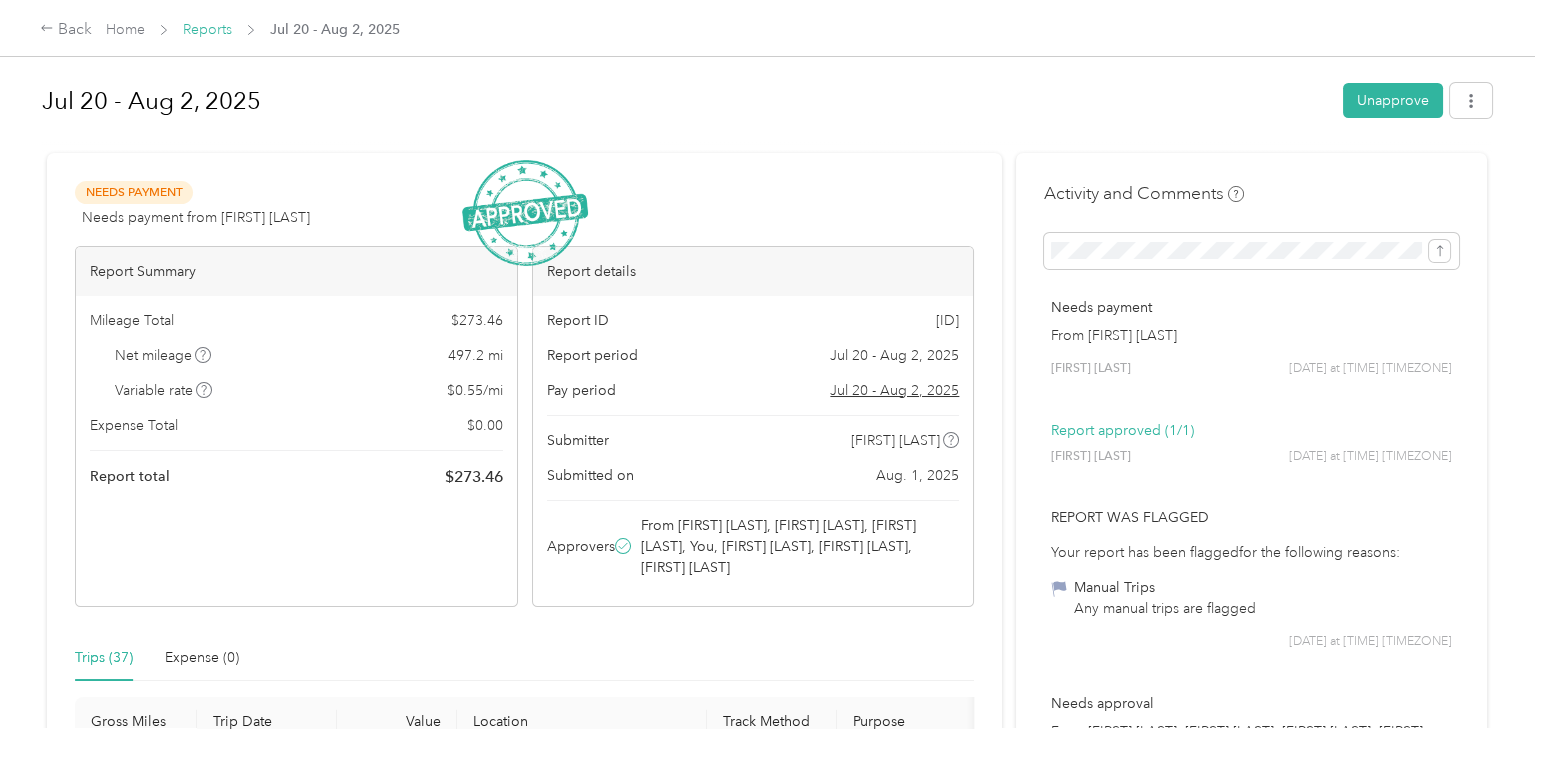 click on "Reports" at bounding box center [207, 29] 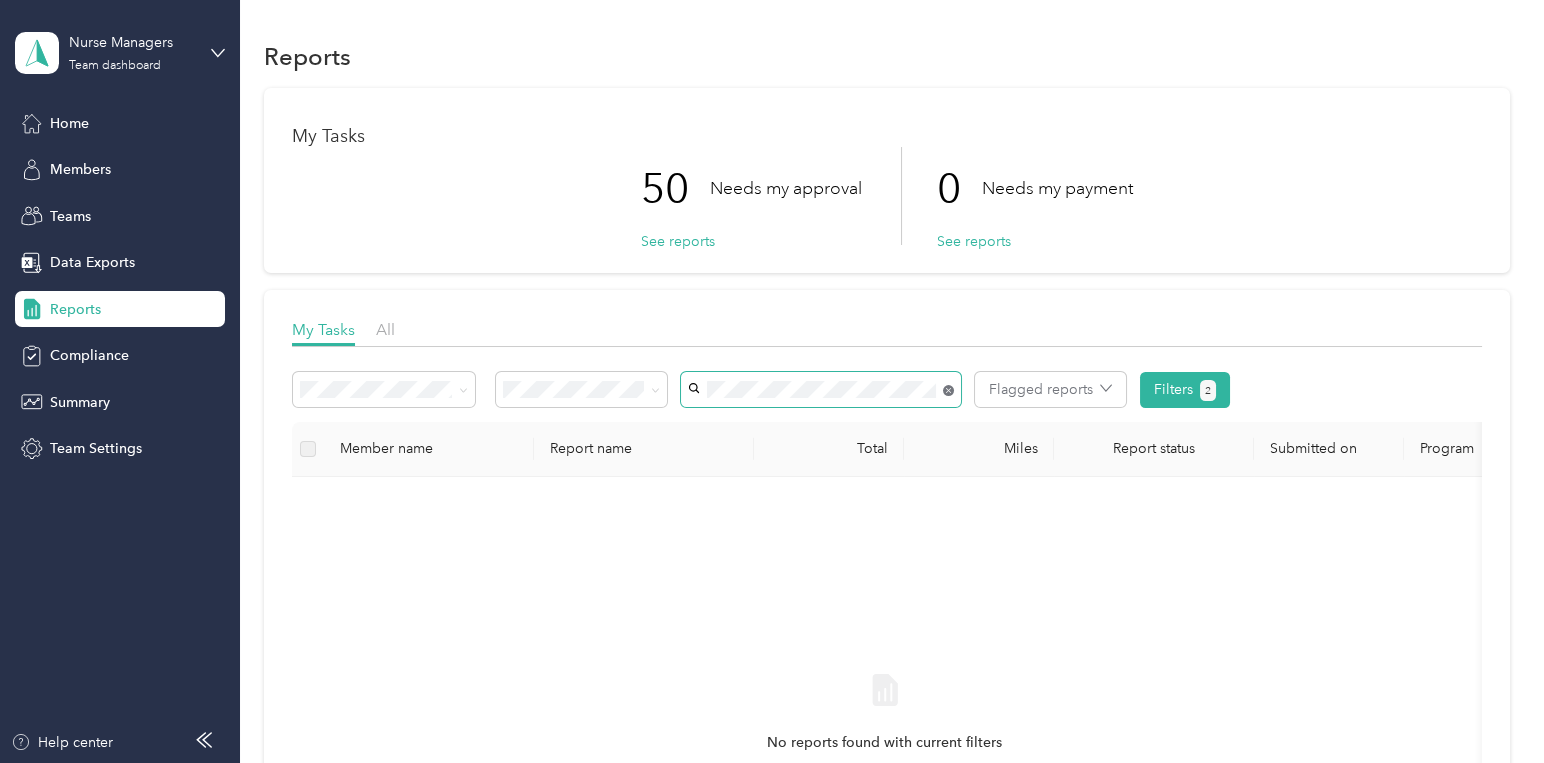 click 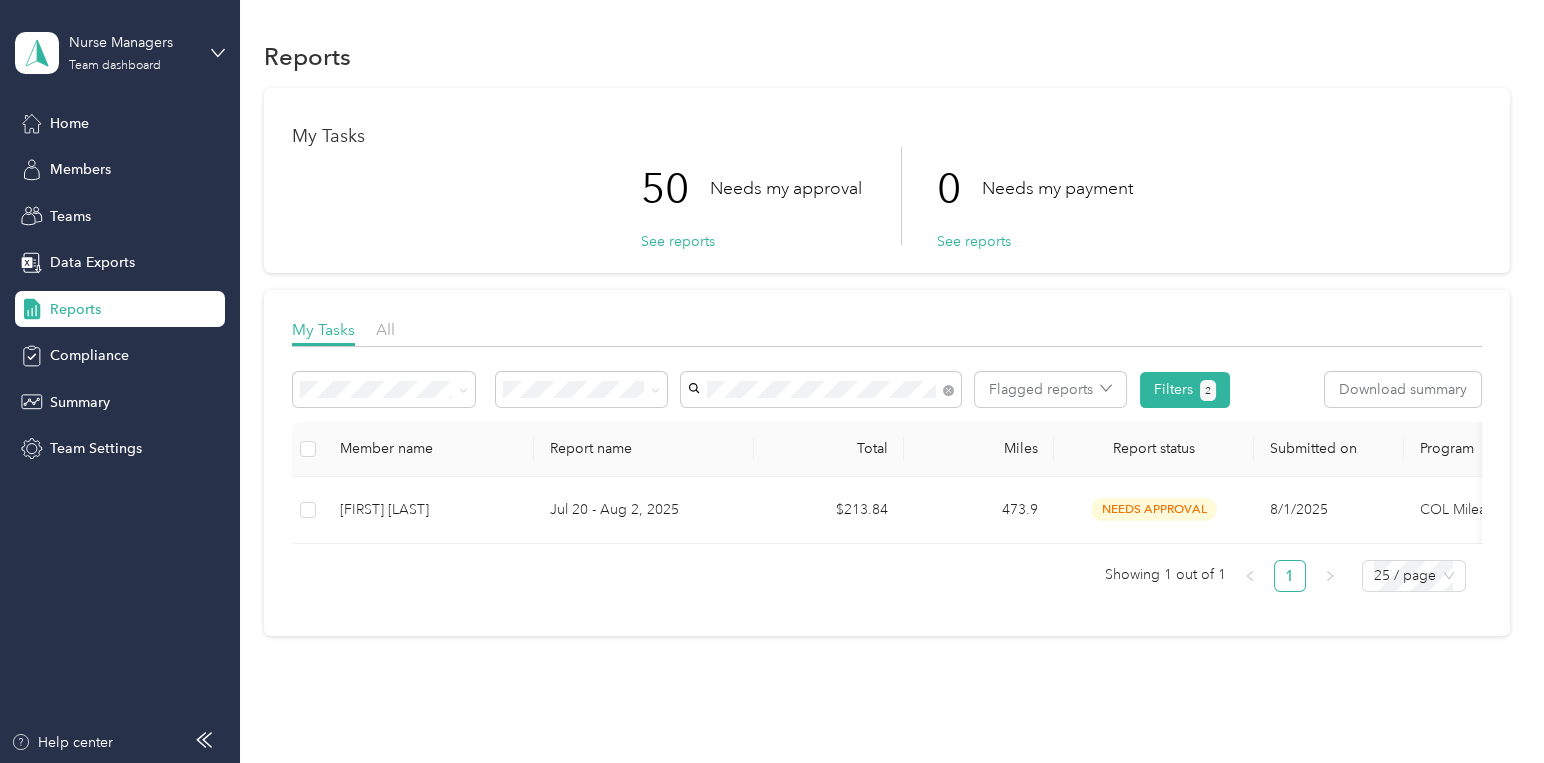 click on "[FIRST] [LAST]" at bounding box center (739, 425) 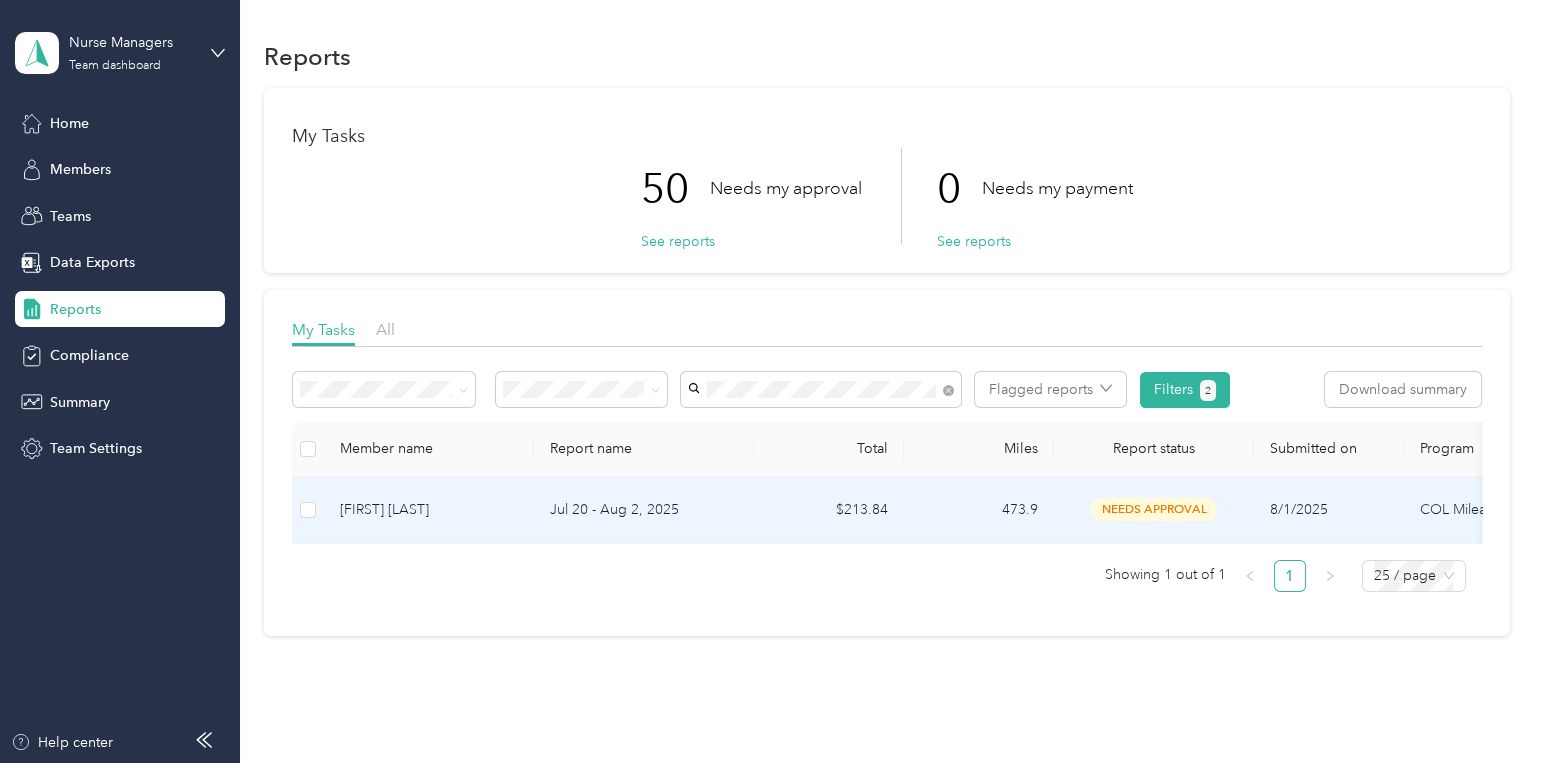 click on "$213.84" at bounding box center (829, 510) 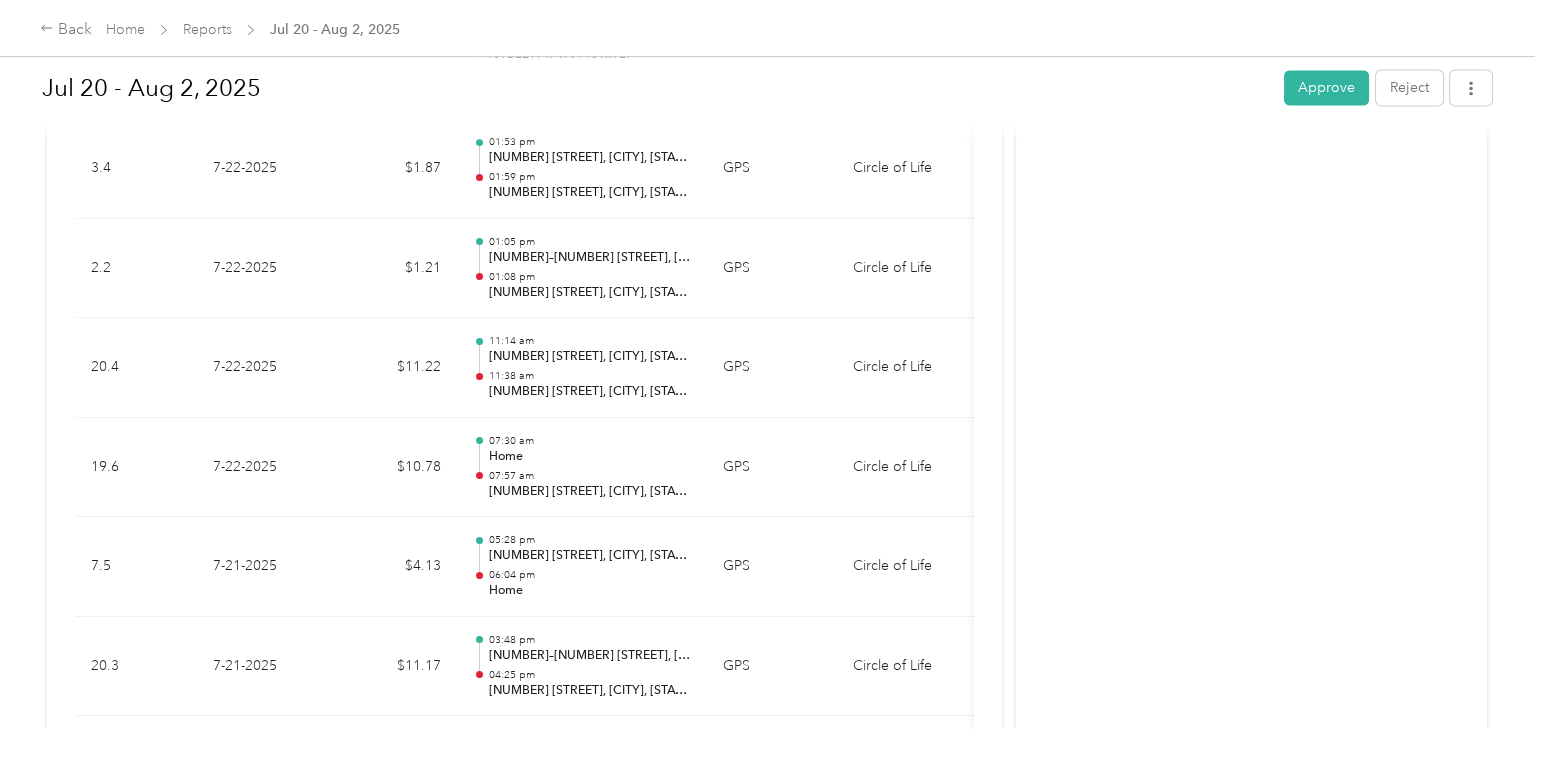 scroll, scrollTop: 6613, scrollLeft: 0, axis: vertical 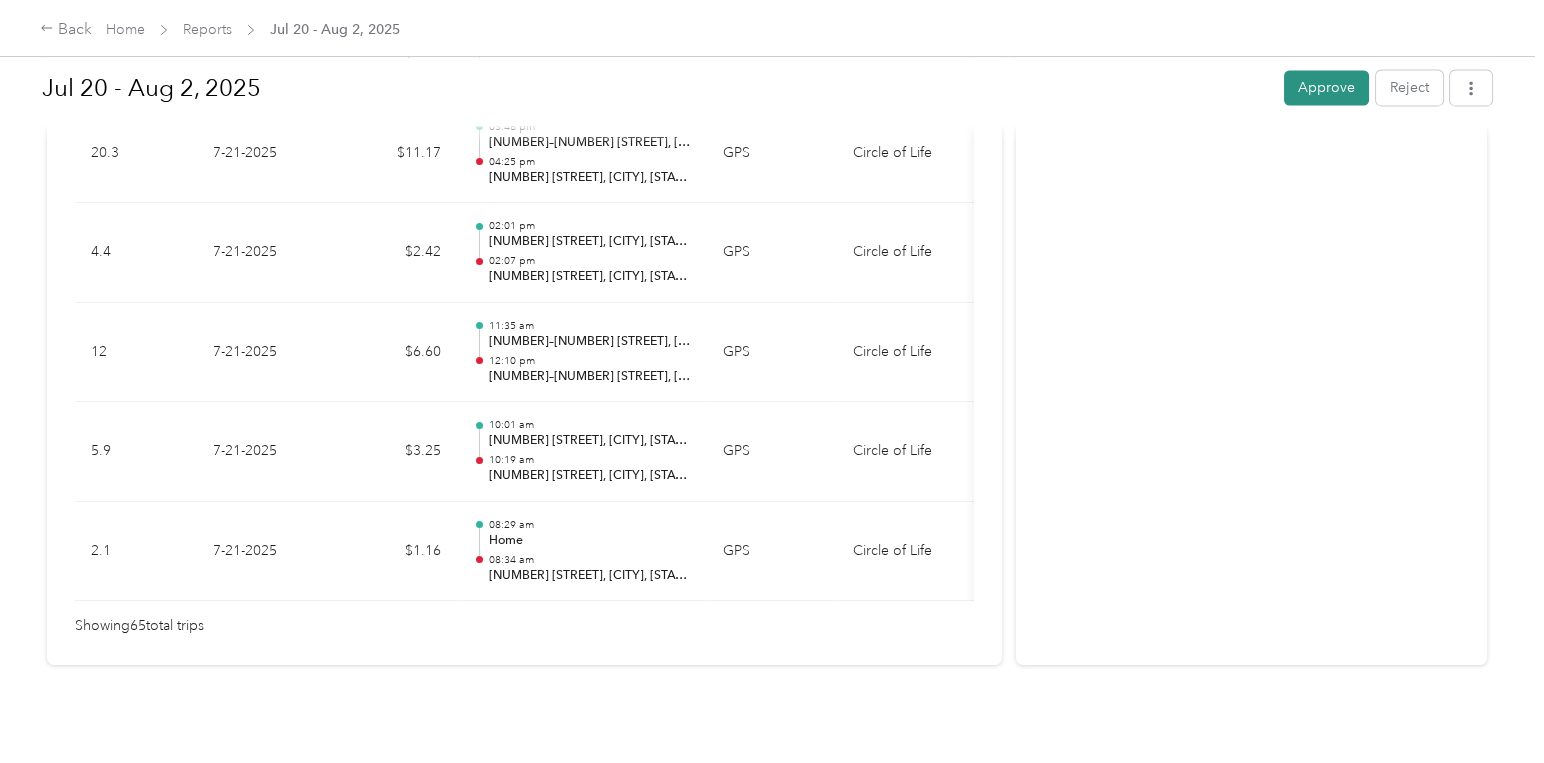 click on "Approve" at bounding box center [1326, 87] 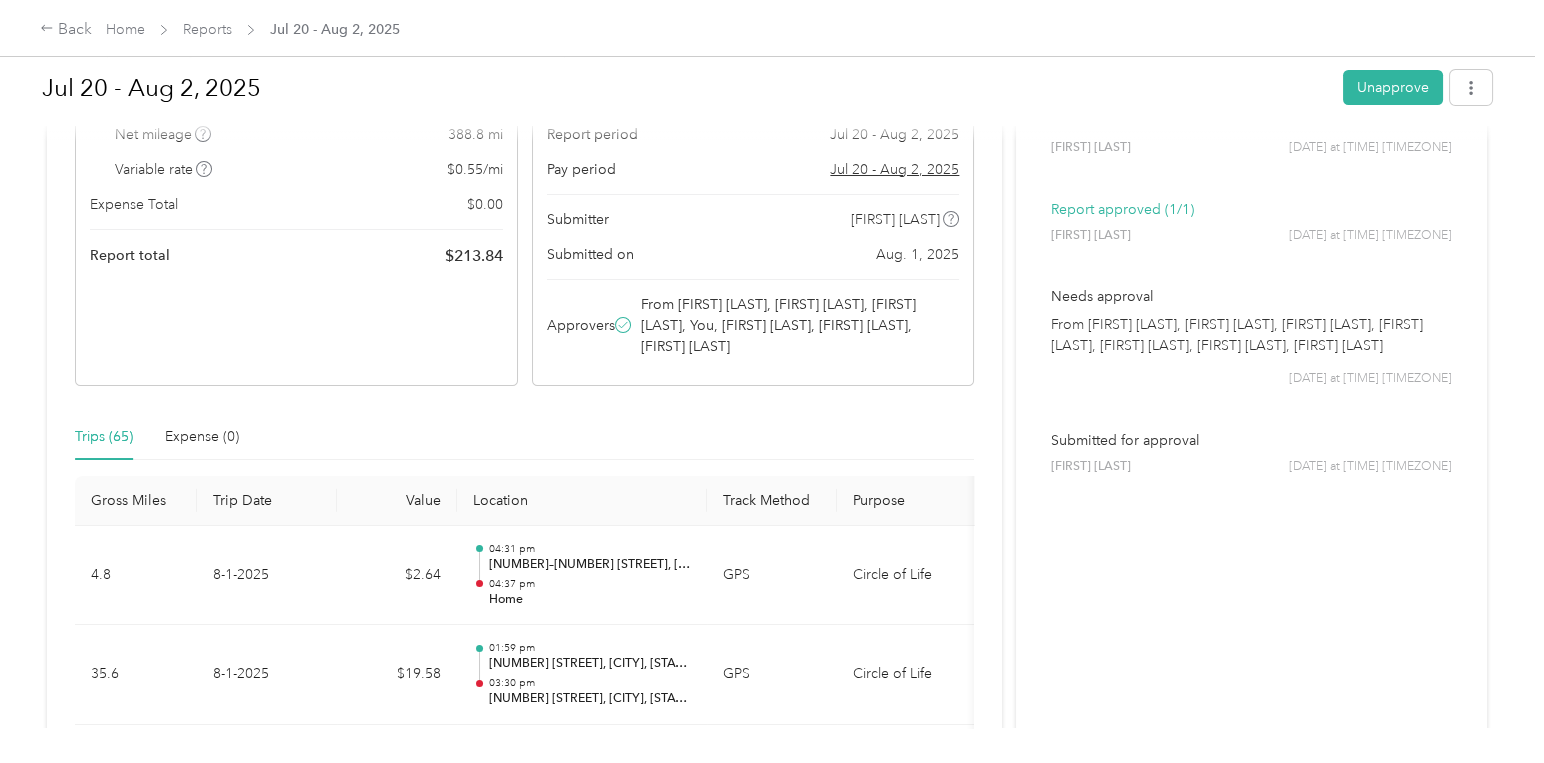 scroll, scrollTop: 0, scrollLeft: 0, axis: both 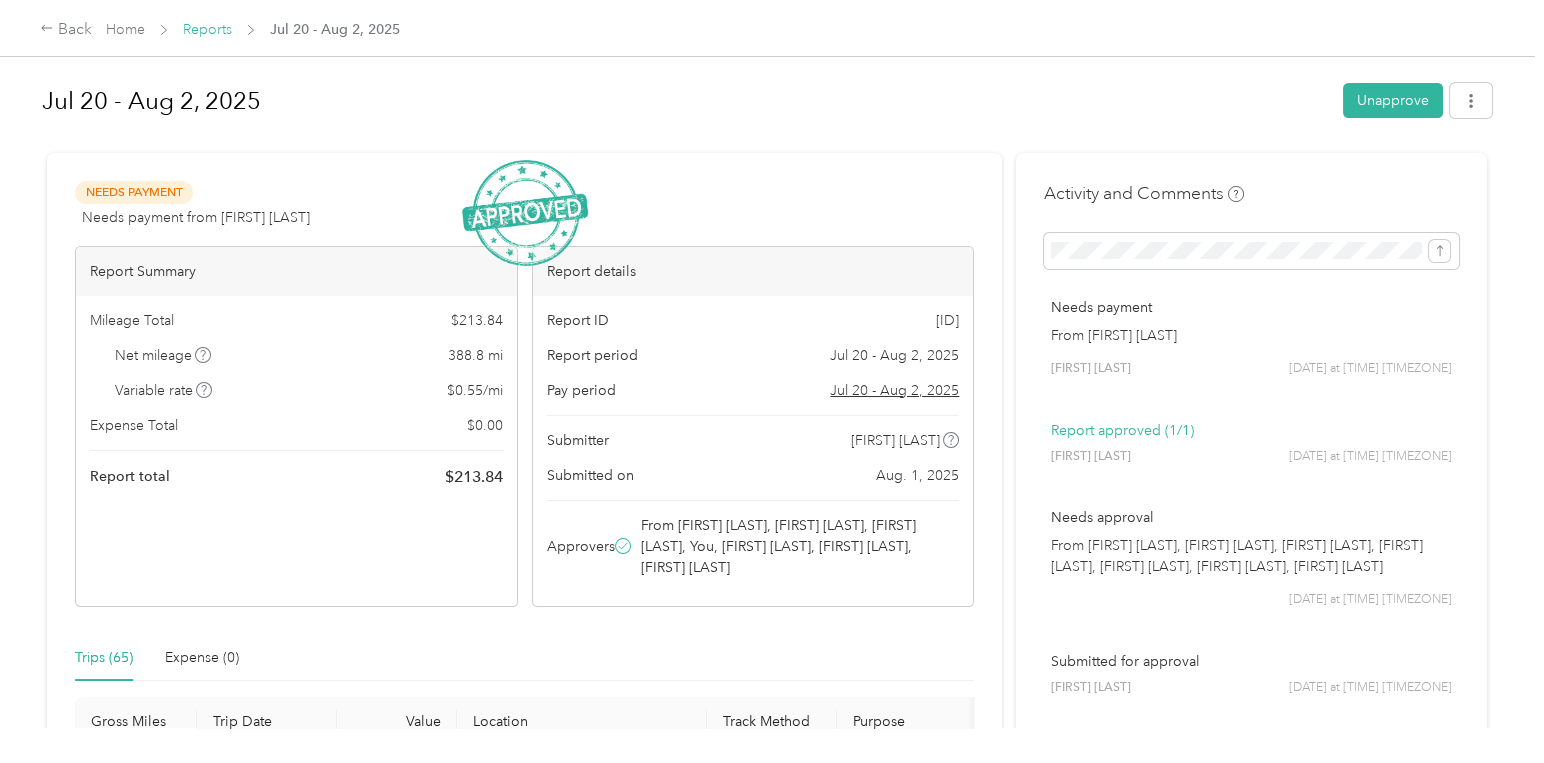 click on "Reports" at bounding box center [207, 29] 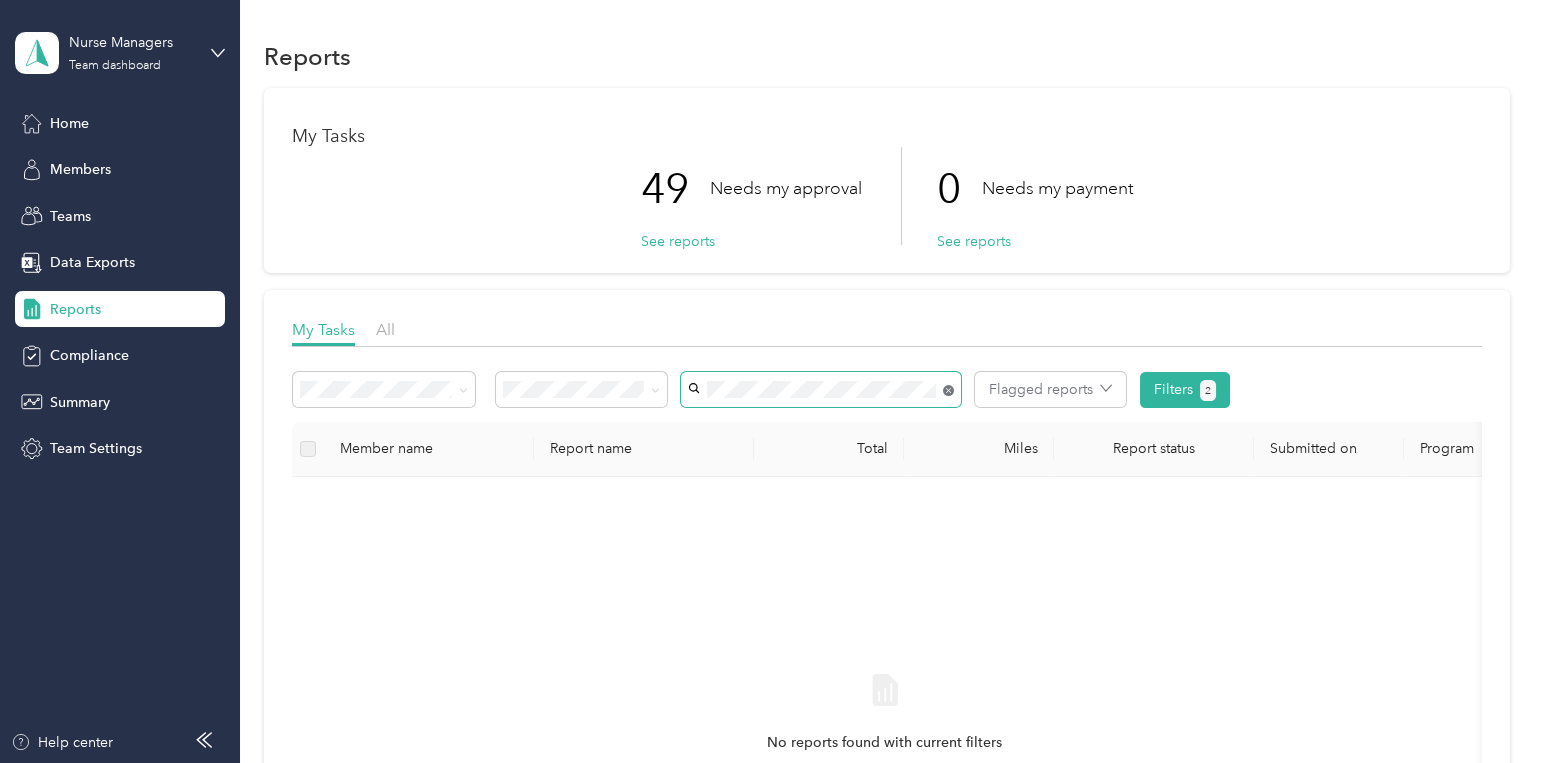 click 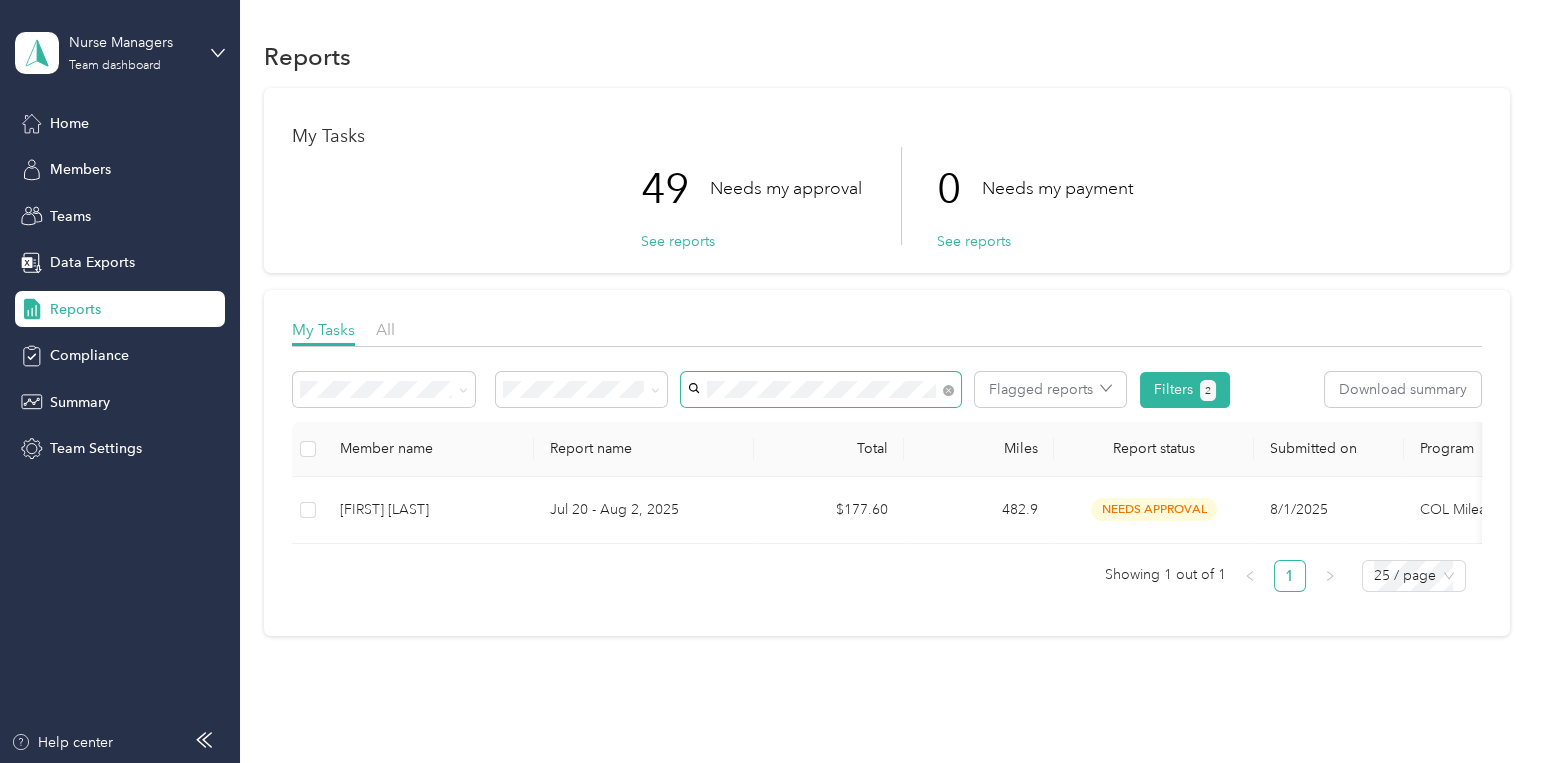 click on "[FIRST] [LAST]" at bounding box center [821, 425] 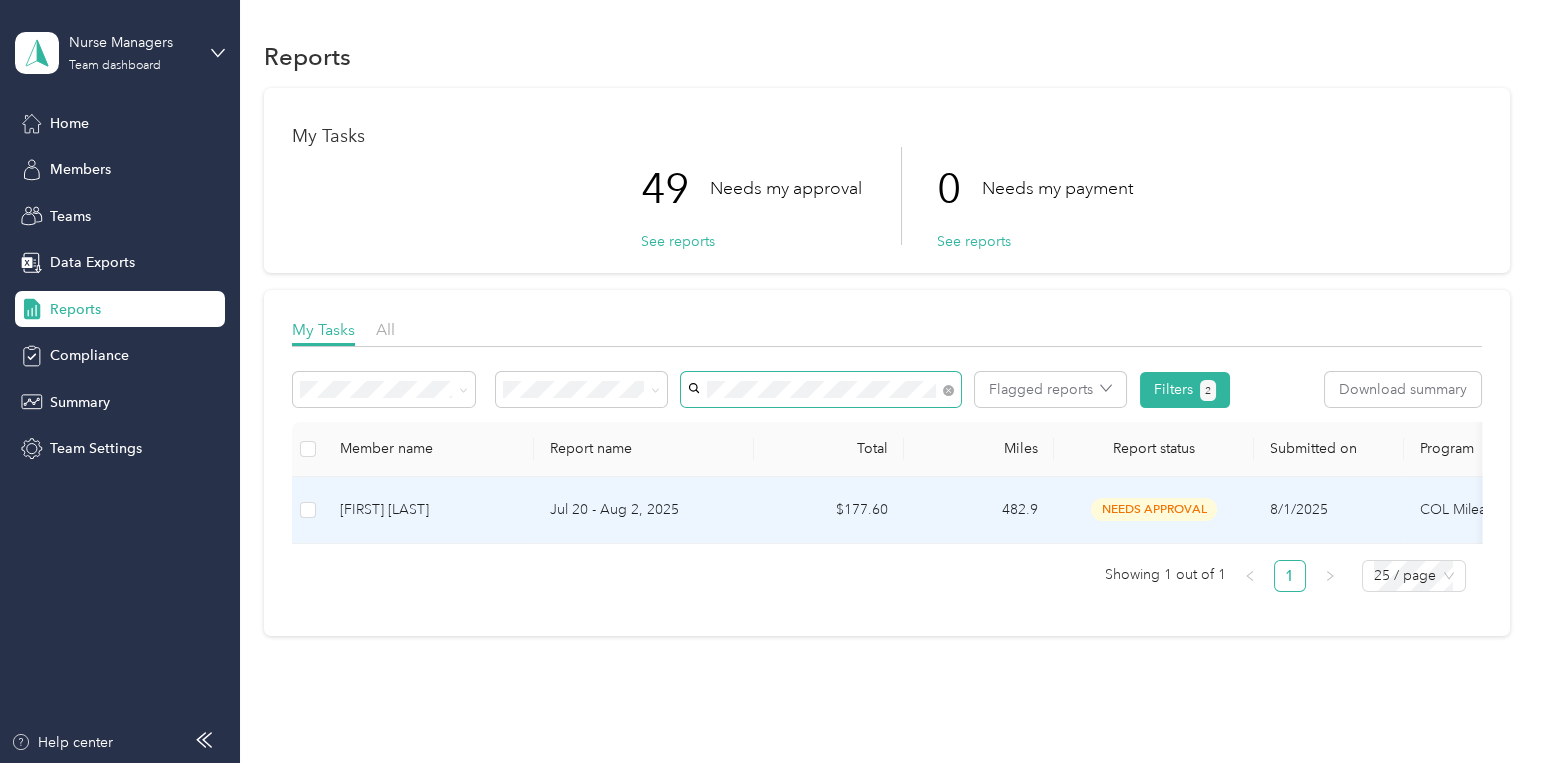click on "$177.60" at bounding box center [829, 510] 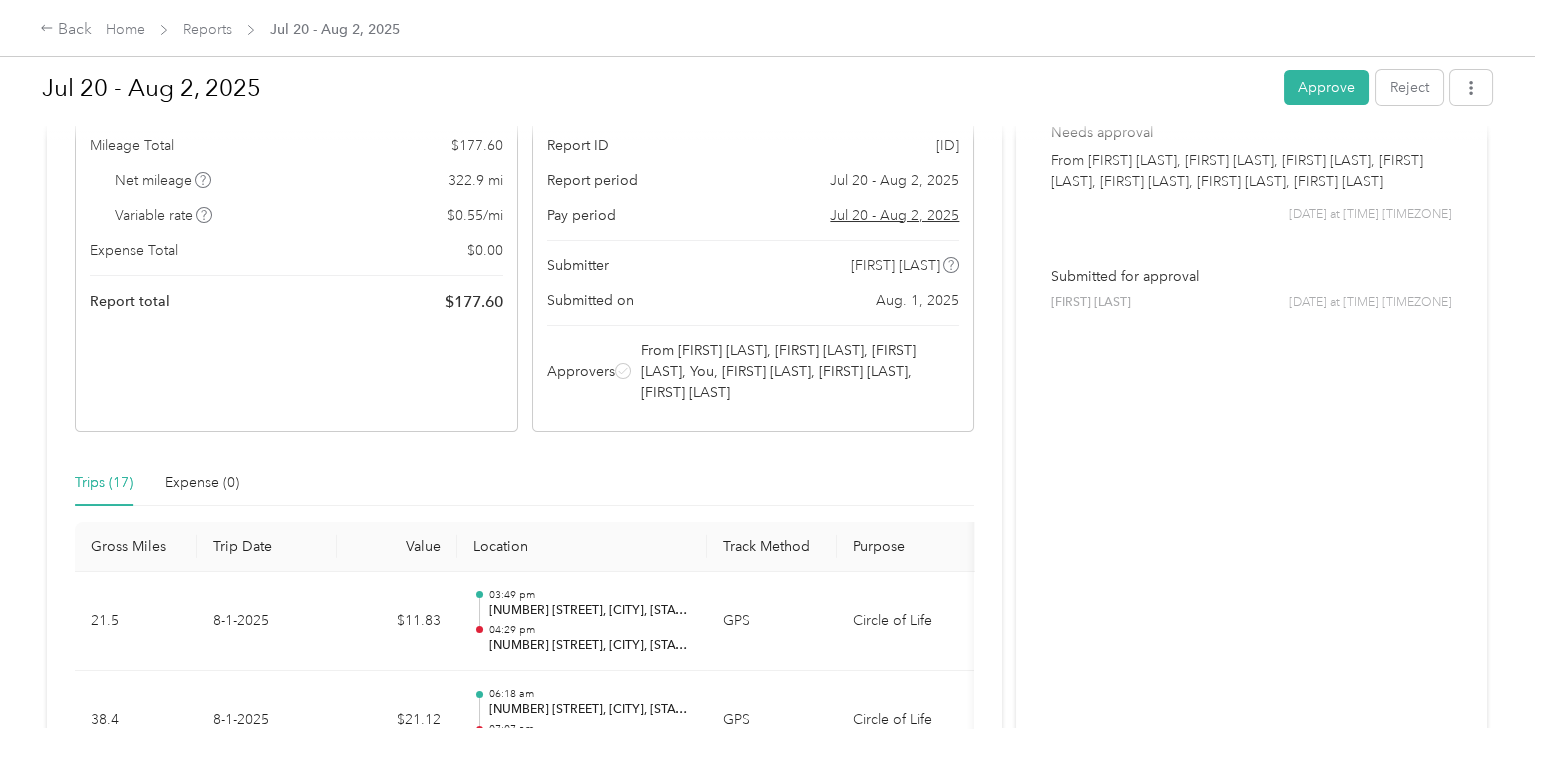 scroll, scrollTop: 347, scrollLeft: 0, axis: vertical 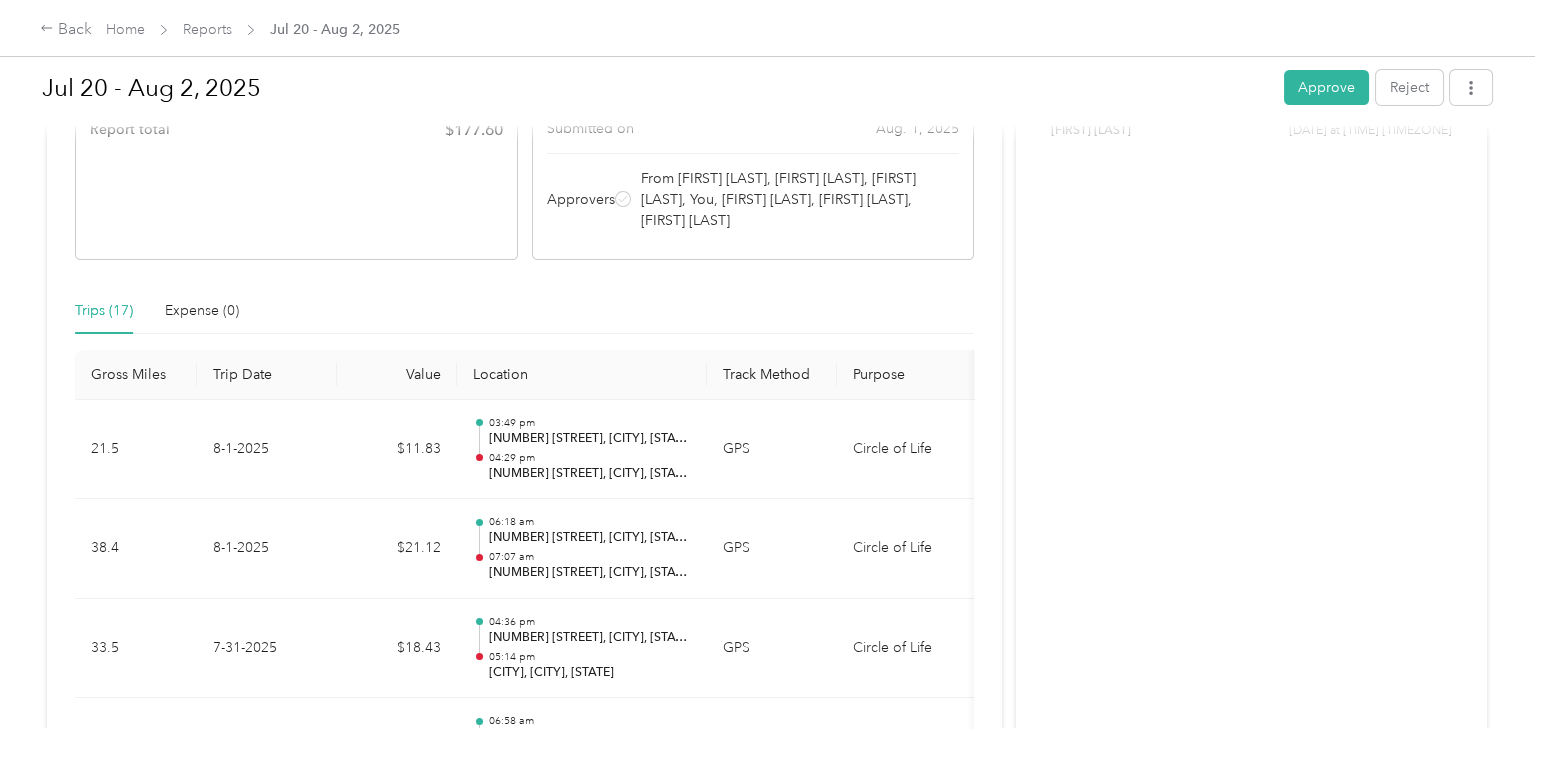 click on "Approve" at bounding box center (1326, 87) 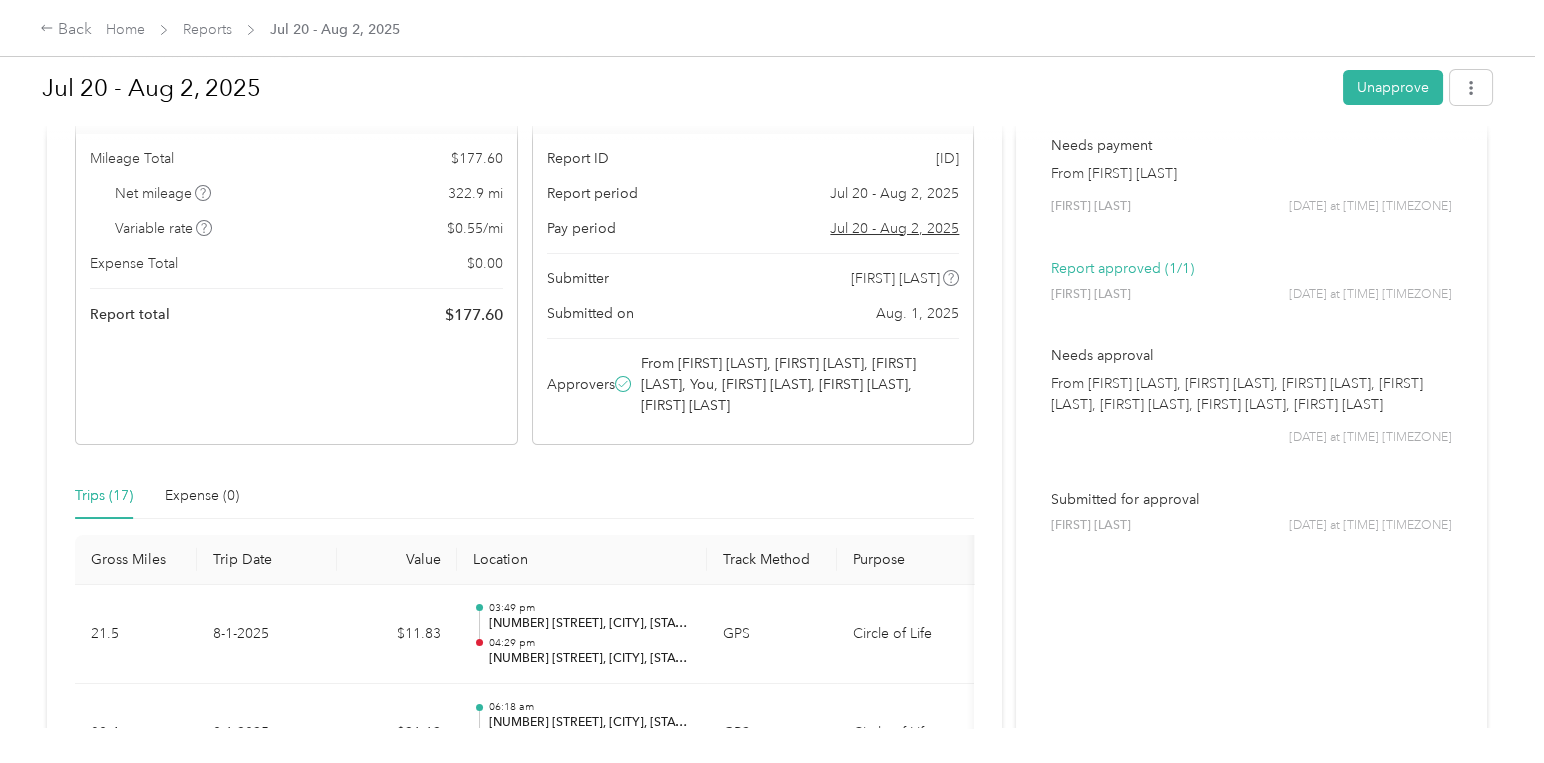 scroll, scrollTop: 0, scrollLeft: 0, axis: both 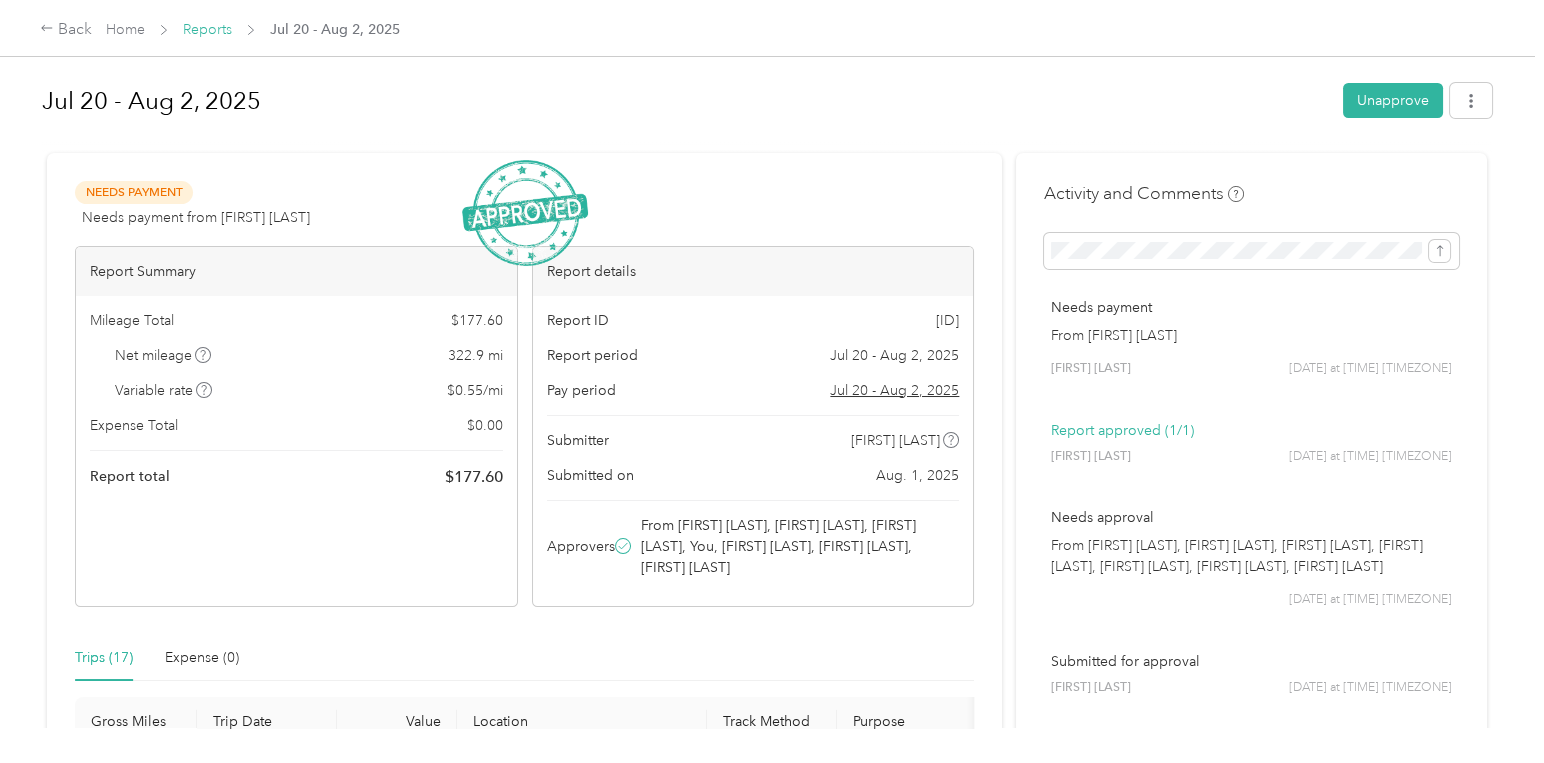 click on "Reports" at bounding box center [207, 29] 